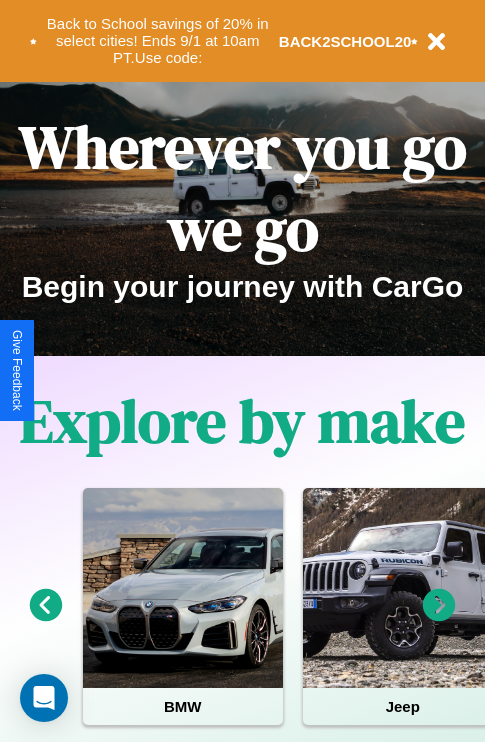 scroll, scrollTop: 0, scrollLeft: 0, axis: both 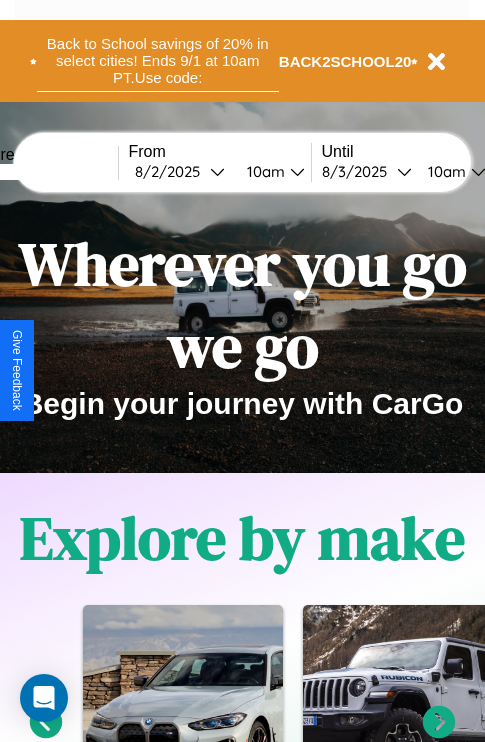 click on "Back to School savings of 20% in select cities! Ends 9/1 at 10am PT.  Use code:" at bounding box center [158, 61] 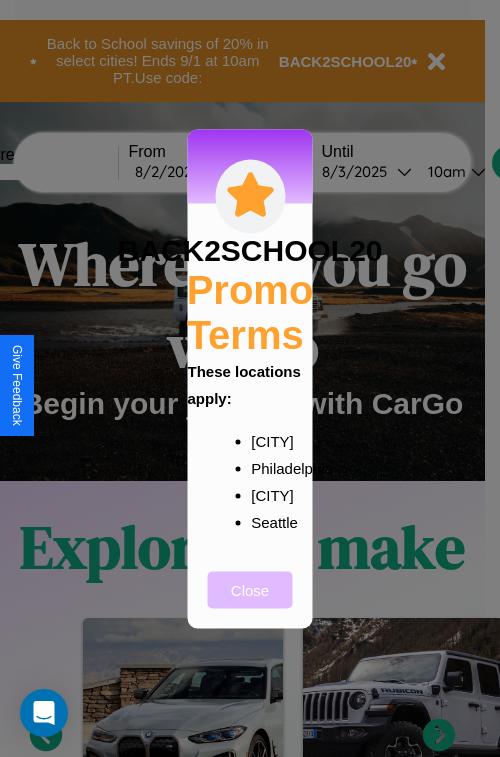 click on "Close" at bounding box center (250, 589) 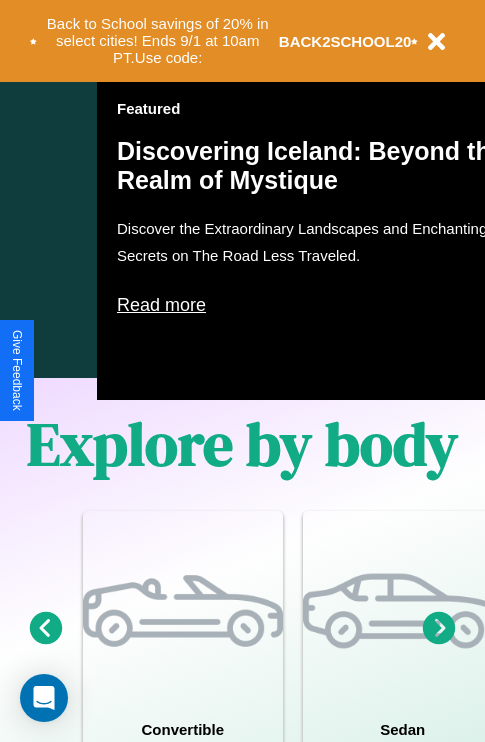 scroll, scrollTop: 1657, scrollLeft: 0, axis: vertical 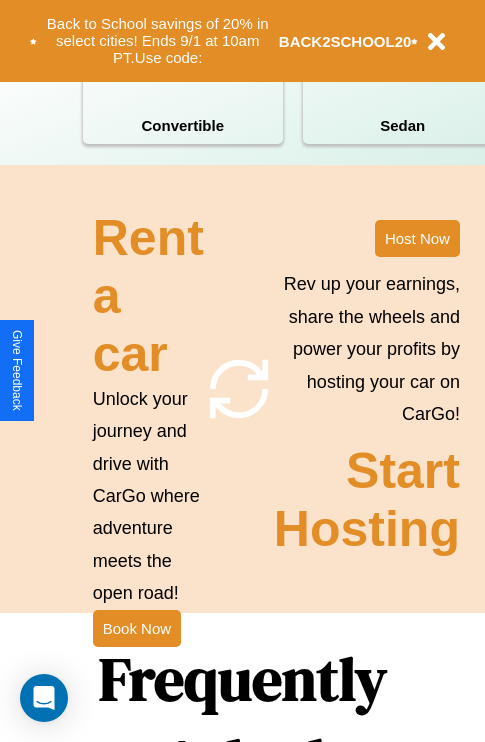 click on "Frequently Asked Questions" at bounding box center [242, 761] 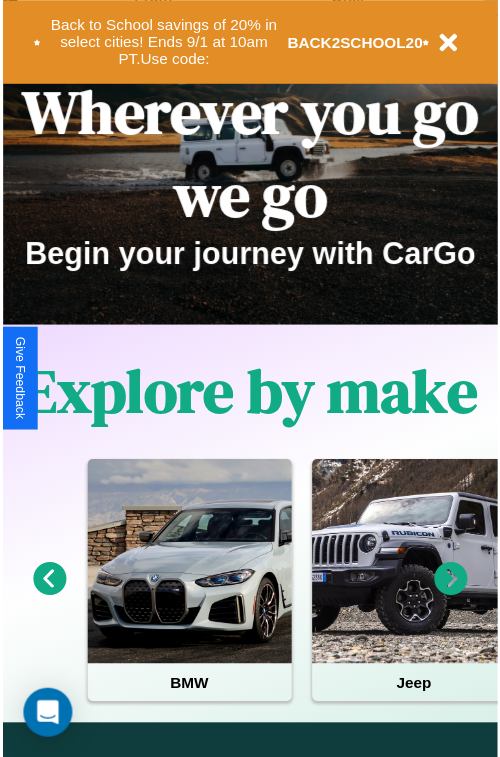 scroll, scrollTop: 0, scrollLeft: 0, axis: both 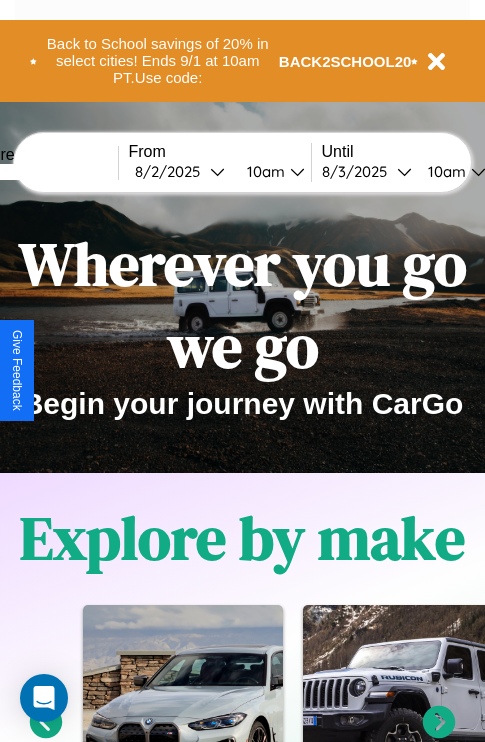 click at bounding box center (43, 172) 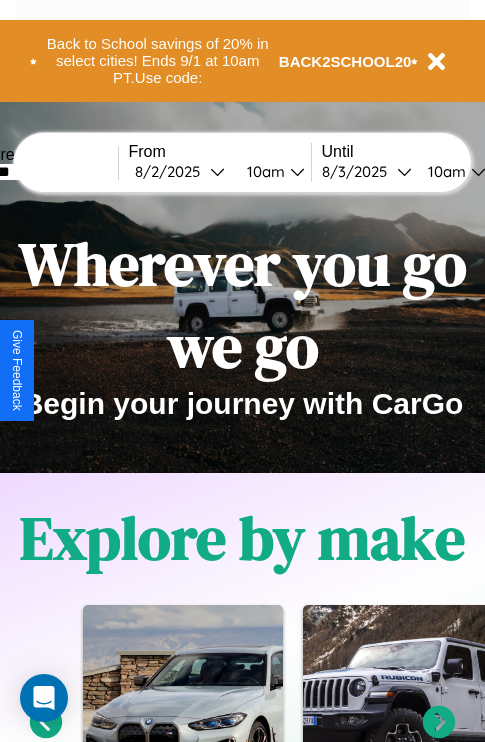 type on "*******" 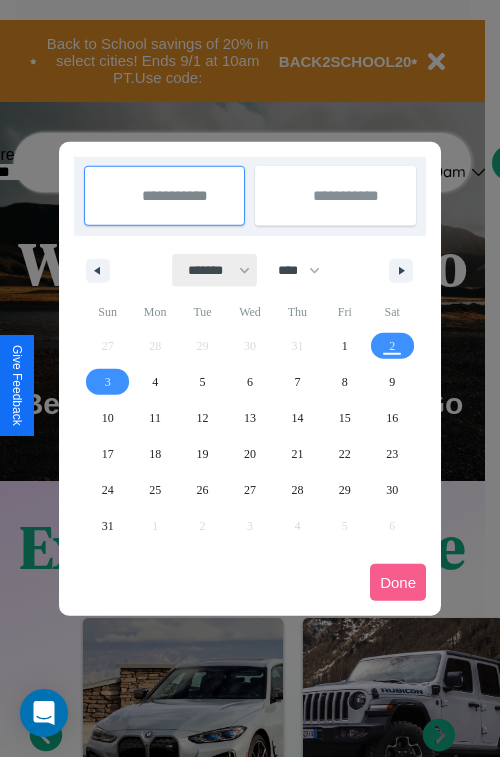 click on "******* ******** ***** ***** *** **** **** ****** ********* ******* ******** ********" at bounding box center [215, 270] 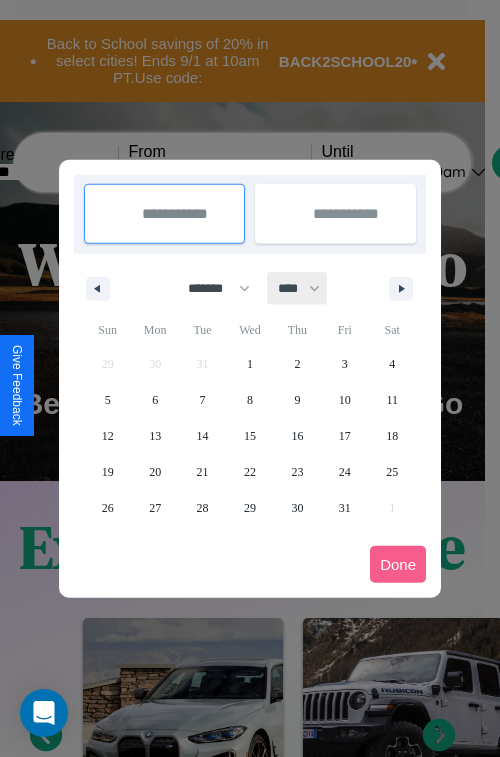 click on "**** **** **** **** **** **** **** **** **** **** **** **** **** **** **** **** **** **** **** **** **** **** **** **** **** **** **** **** **** **** **** **** **** **** **** **** **** **** **** **** **** **** **** **** **** **** **** **** **** **** **** **** **** **** **** **** **** **** **** **** **** **** **** **** **** **** **** **** **** **** **** **** **** **** **** **** **** **** **** **** **** **** **** **** **** **** **** **** **** **** **** **** **** **** **** **** **** **** **** **** **** **** **** **** **** **** **** **** **** **** **** **** **** **** **** **** **** **** **** **** ****" at bounding box center (298, 288) 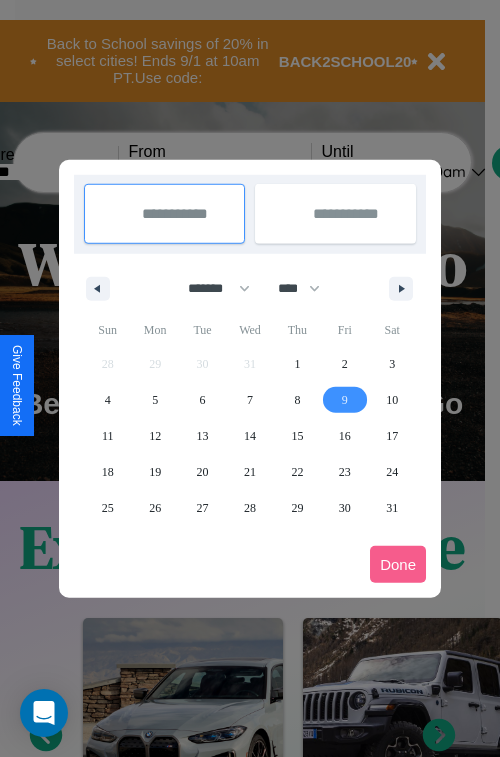 click on "9" at bounding box center (345, 400) 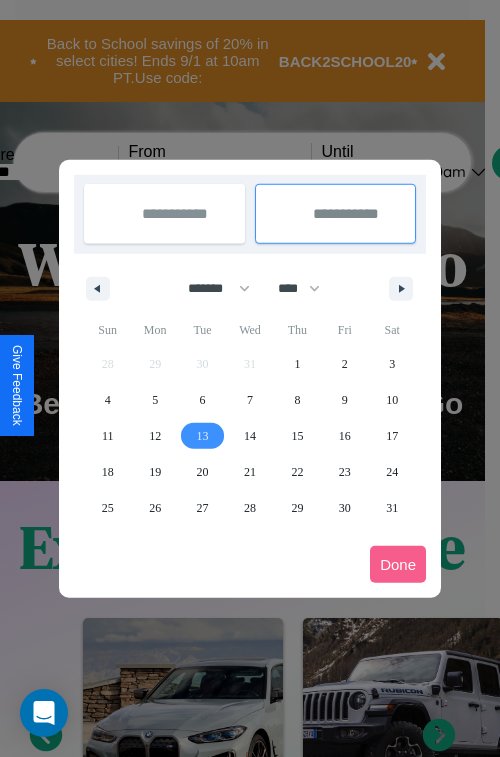 click on "13" at bounding box center [203, 436] 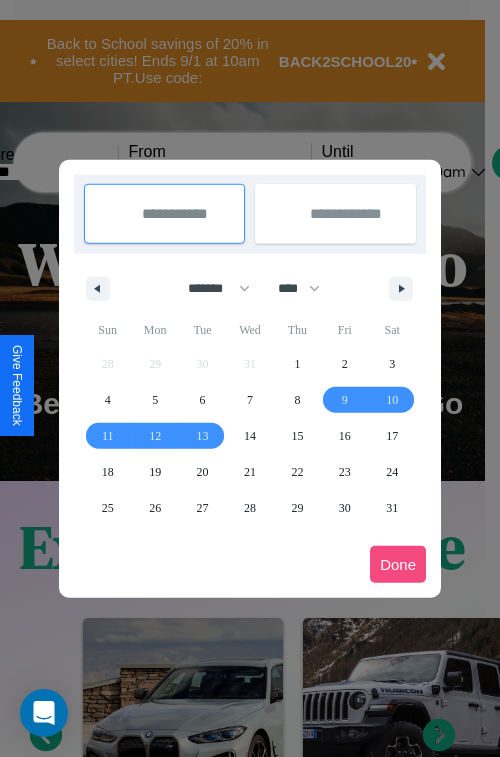 click on "Done" at bounding box center [398, 564] 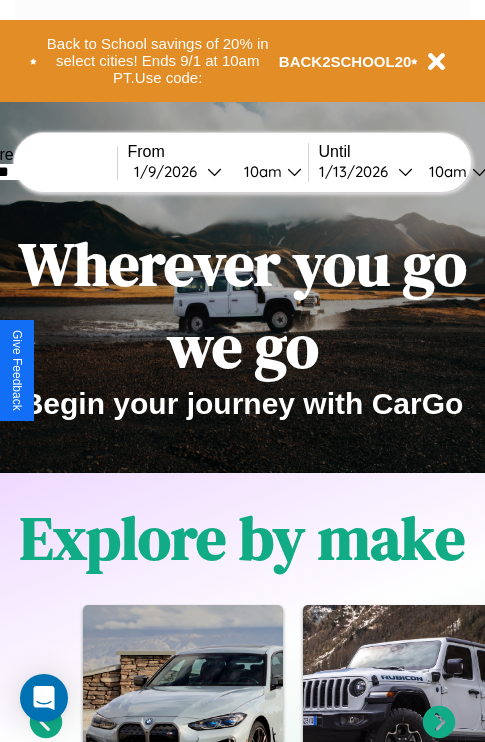 click on "10am" at bounding box center [260, 171] 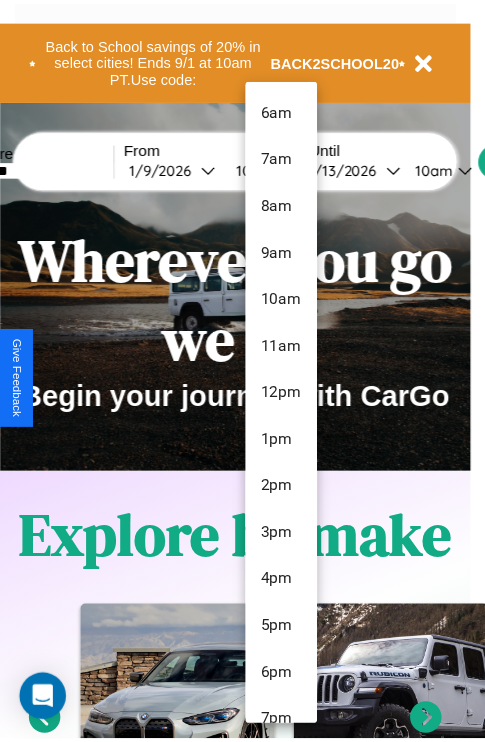 scroll, scrollTop: 163, scrollLeft: 0, axis: vertical 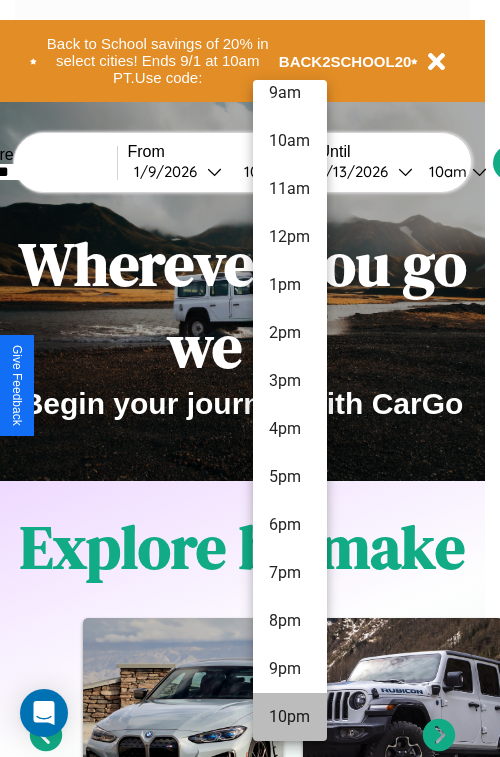 click on "10pm" at bounding box center (290, 717) 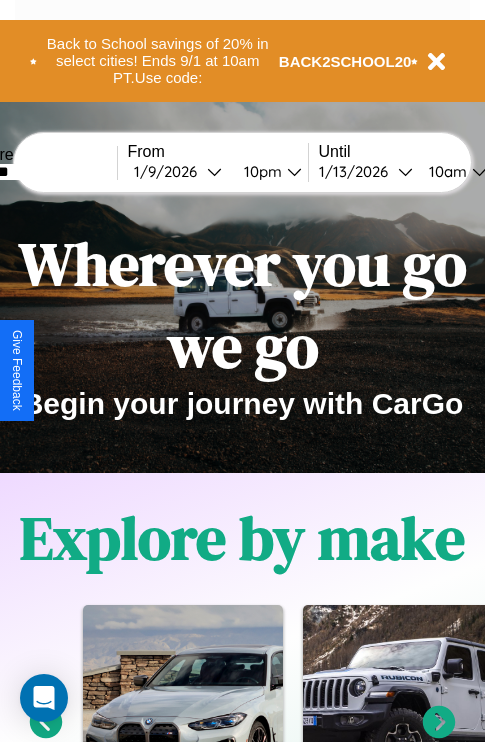 scroll, scrollTop: 0, scrollLeft: 68, axis: horizontal 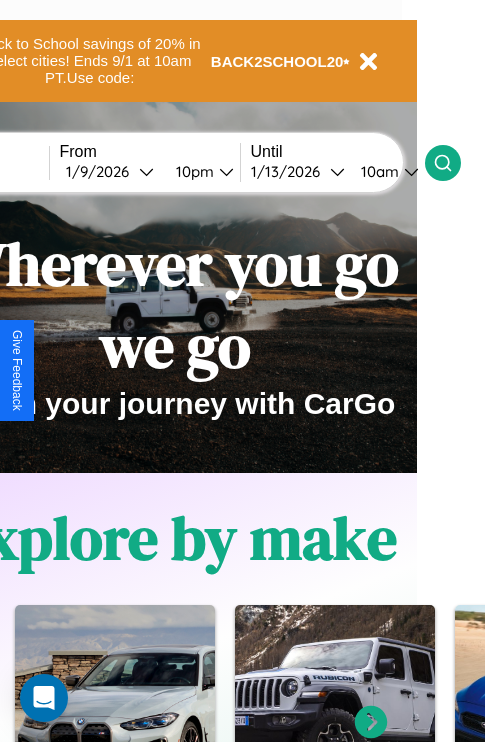 click 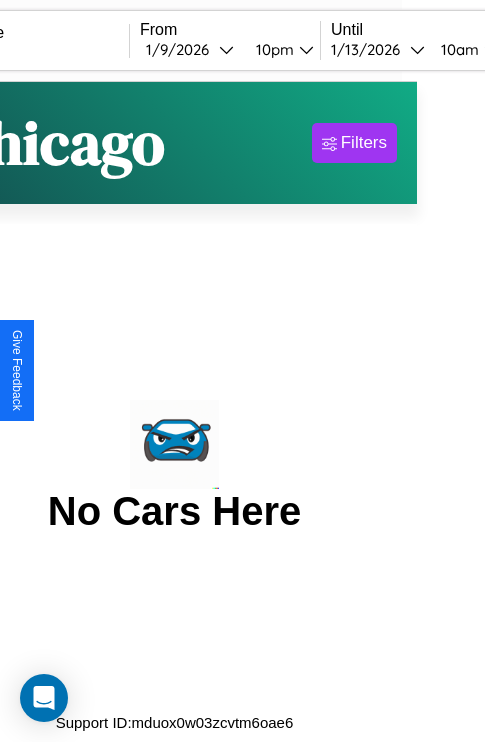 scroll, scrollTop: 0, scrollLeft: 0, axis: both 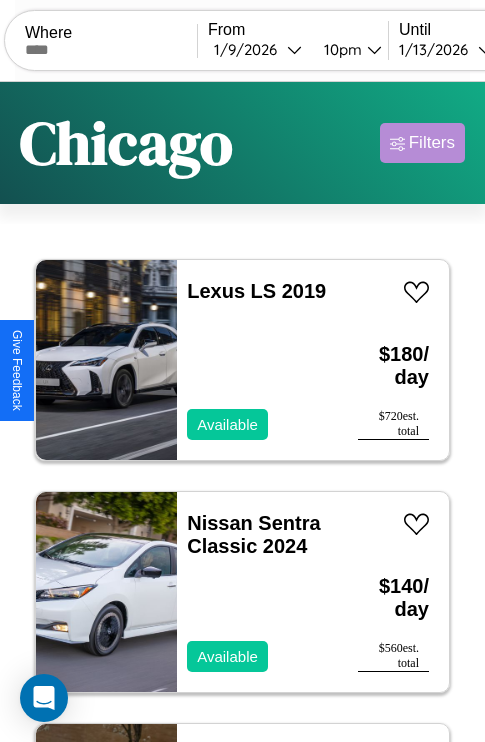 click on "Filters" at bounding box center (432, 143) 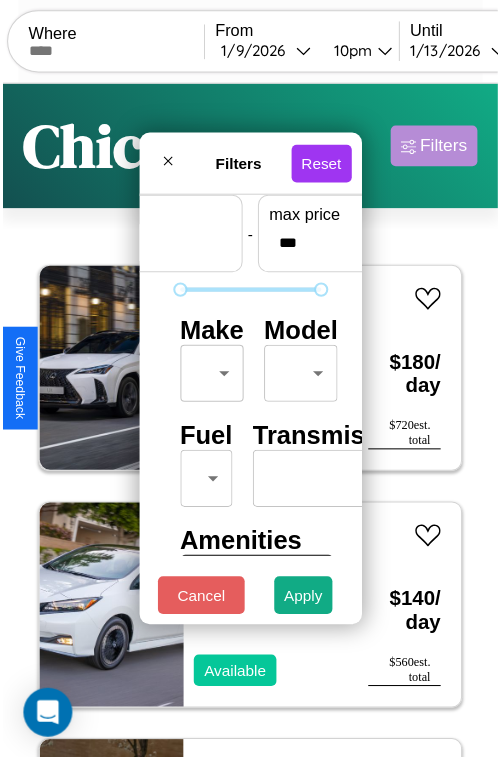 scroll, scrollTop: 59, scrollLeft: 0, axis: vertical 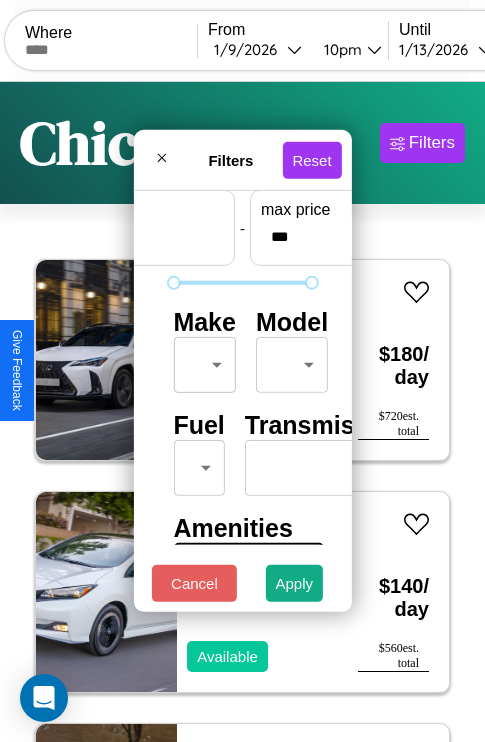 click on "CarGo Where From [DATE] [TIME] Until [DATE] [TIME] Become a Host Login Sign Up [CITY] Filters 32  cars in this area These cars can be picked up in this city. Lexus   LS   2019 Available $ 180  / day $ 720  est. total Nissan   Sentra Classic   2024 Available $ 140  / day $ 560  est. total Infiniti   M45   2018 Available $ 60  / day $ 240  est. total Aston Martin   DBX   2014 Available $ 90  / day $ 360  est. total Kia   EV9   2017 Available $ 170  / day $ 680  est. total Mercedes   ML-Class   2019 Unavailable $ 200  / day $ 800  est. total Acura   SLX   2014 Available $ 210  / day $ 840  est. total Alfa Romeo   Stelvio   2021 Available $ 150  / day $ 600  est. total Acura   TL   2020 Unavailable $ 170  / day $ 680  est. total Maserati   MC20   2020 Available $ 60  / day $ 240  est. total Audi   A7   2020 Available $ 170  / day $ 680  est. total Maserati   Granturismo   2023 Available $ 180  / day $ 720  est. total Land Rover   Range Rover Velar   2017 Available $ 110  / day $ 440  est. total Nissan" at bounding box center [242, 412] 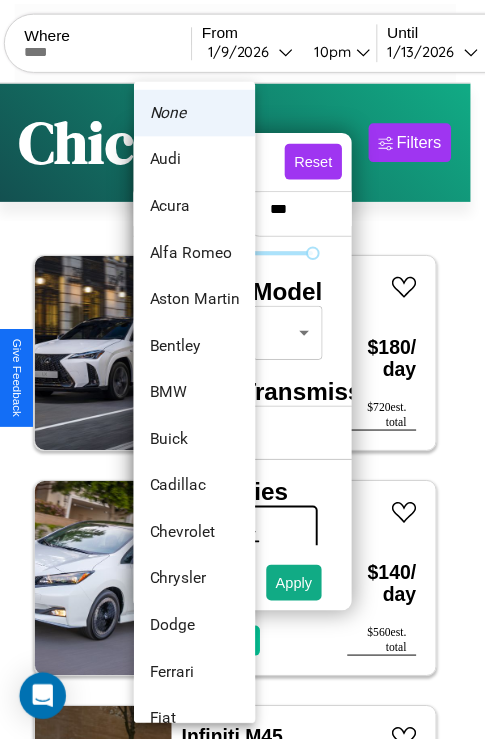 scroll, scrollTop: 182, scrollLeft: 0, axis: vertical 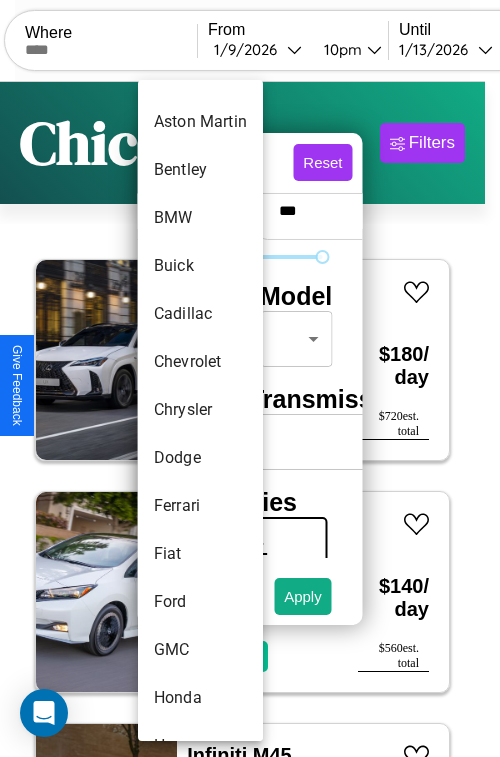 click on "Chrysler" at bounding box center [200, 410] 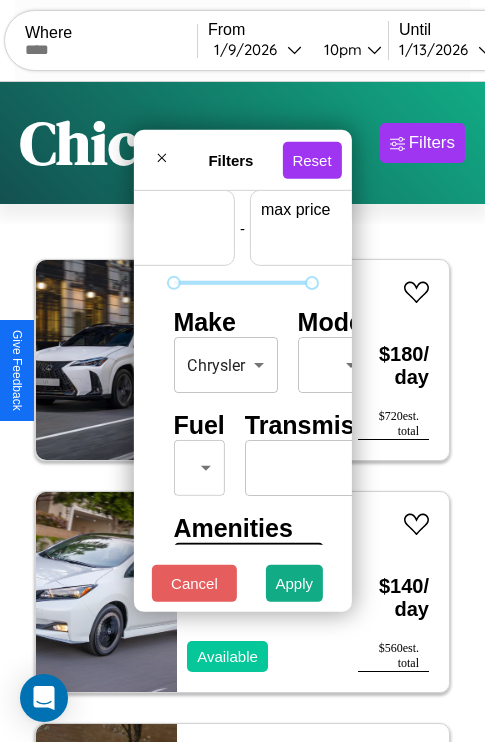 scroll, scrollTop: 59, scrollLeft: 124, axis: both 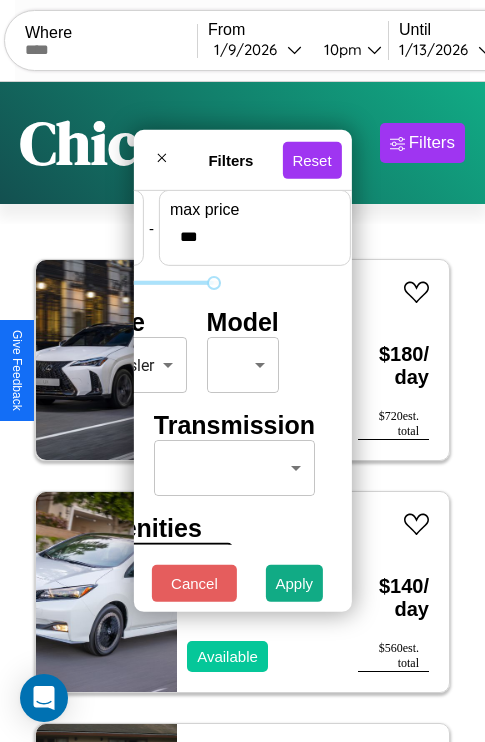 type on "***" 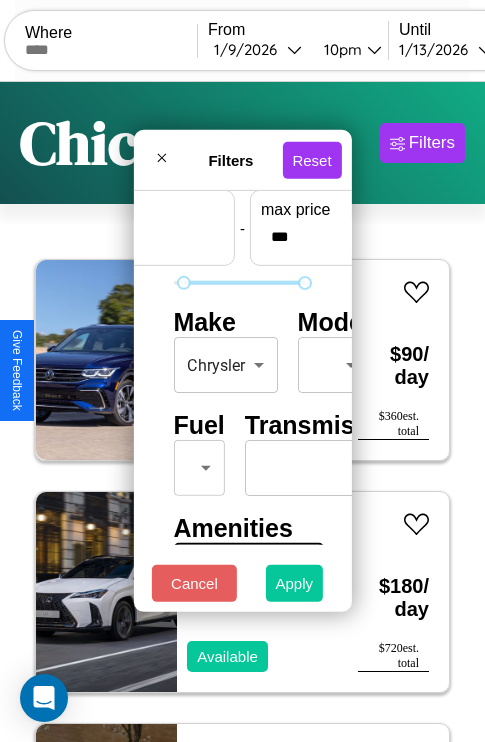 type on "**" 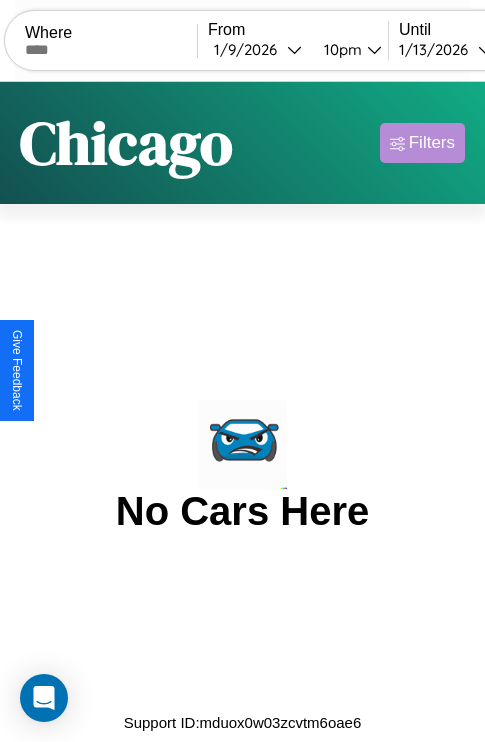 click on "Filters" at bounding box center [432, 143] 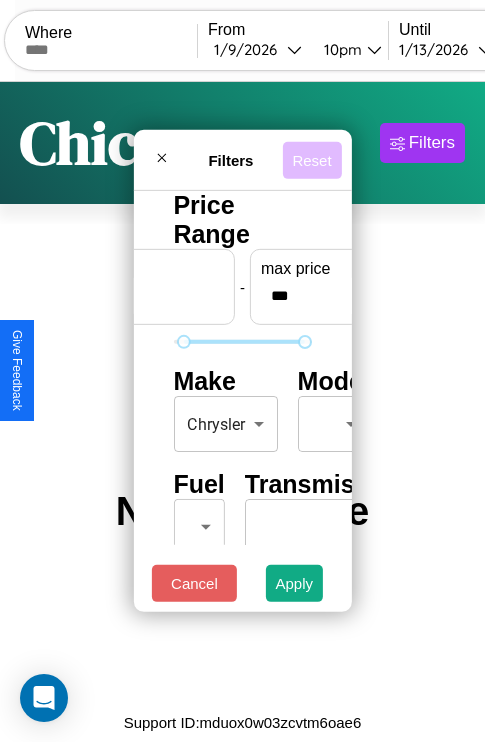 click on "Reset" at bounding box center (311, 159) 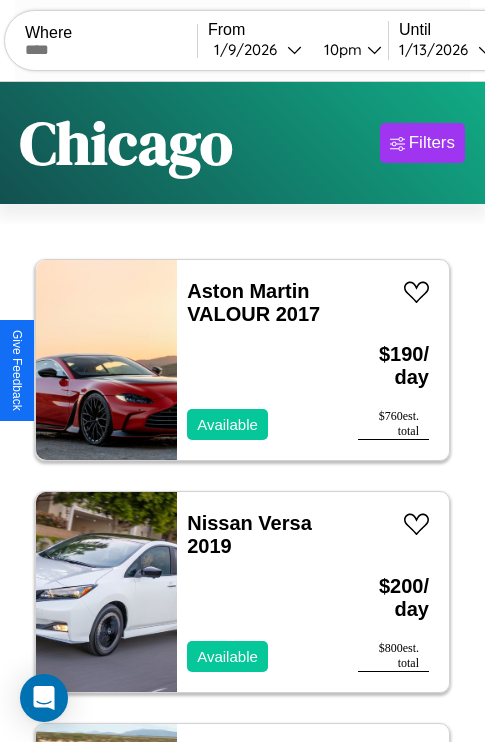 scroll, scrollTop: 66, scrollLeft: 0, axis: vertical 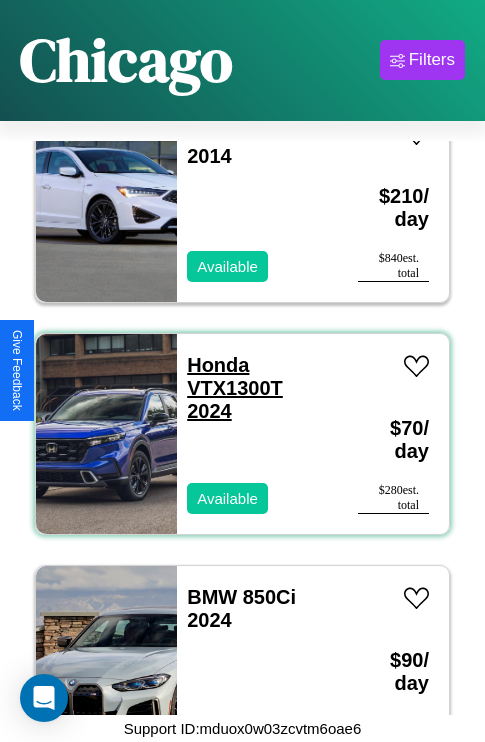 click on "Honda   VTX1300T   2024" at bounding box center [235, 388] 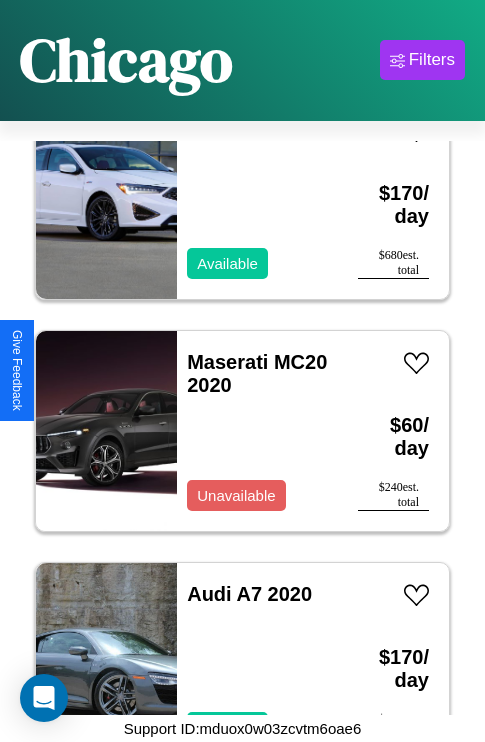 scroll, scrollTop: 4483, scrollLeft: 0, axis: vertical 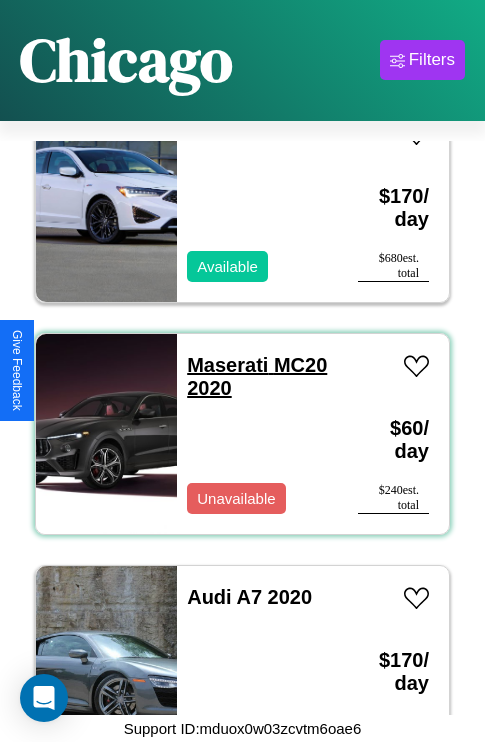 click on "Maserati   MC20   2020" at bounding box center [257, 376] 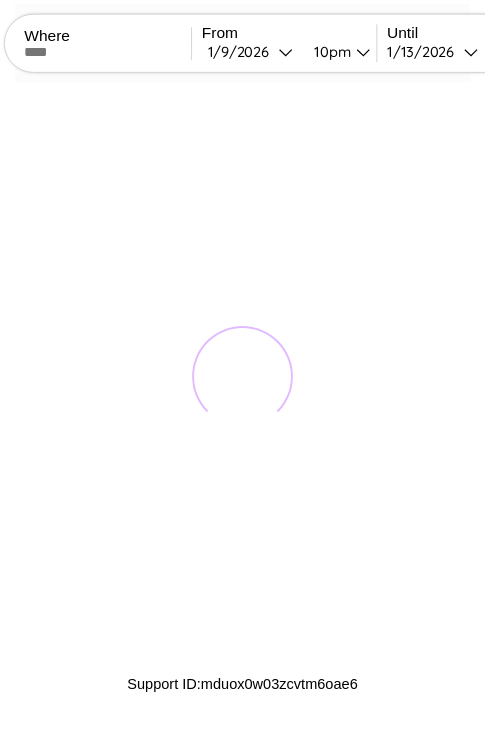 scroll, scrollTop: 0, scrollLeft: 0, axis: both 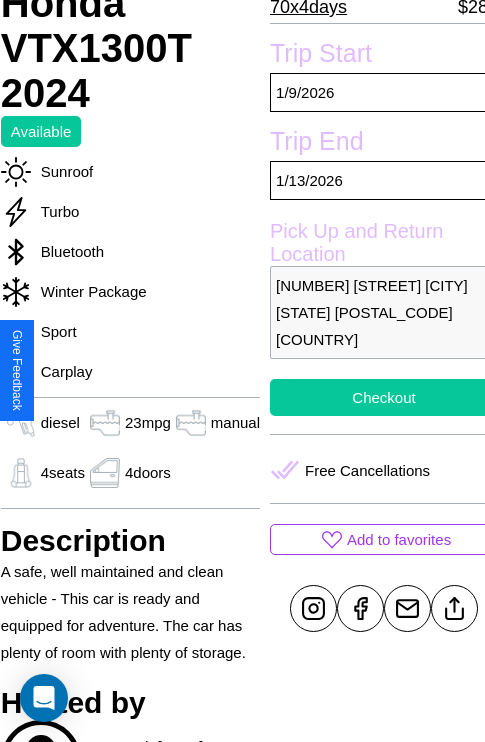 click on "Checkout" at bounding box center [384, 397] 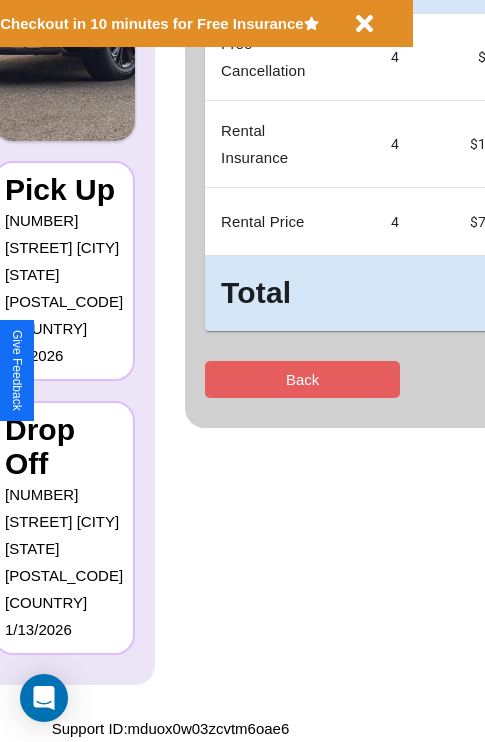 scroll, scrollTop: 0, scrollLeft: 0, axis: both 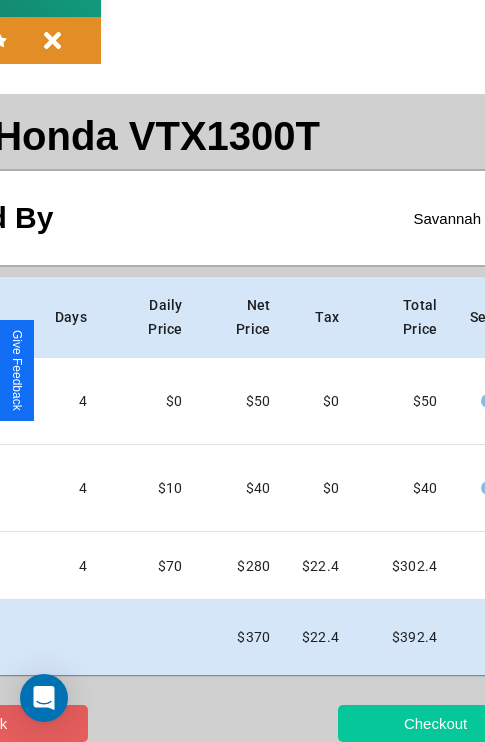 click on "Checkout" at bounding box center [435, 723] 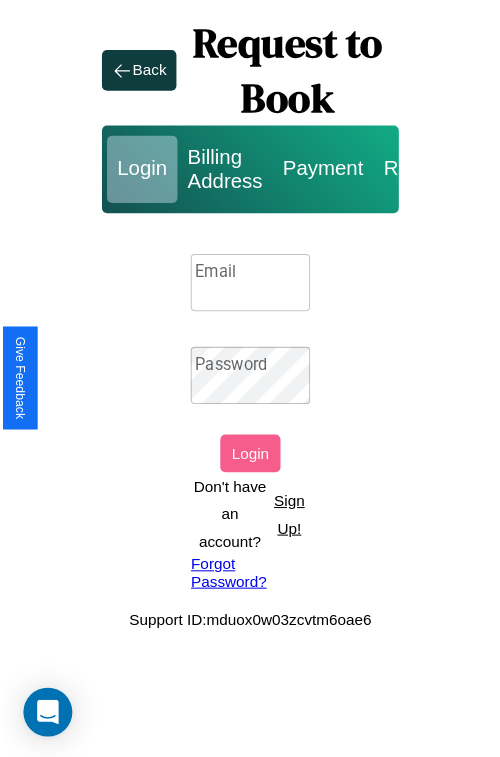 scroll, scrollTop: 0, scrollLeft: 0, axis: both 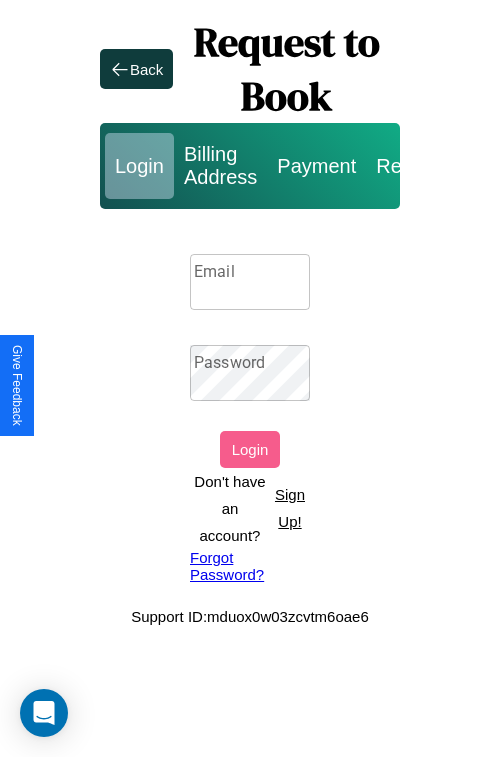click on "Sign Up!" at bounding box center (290, 508) 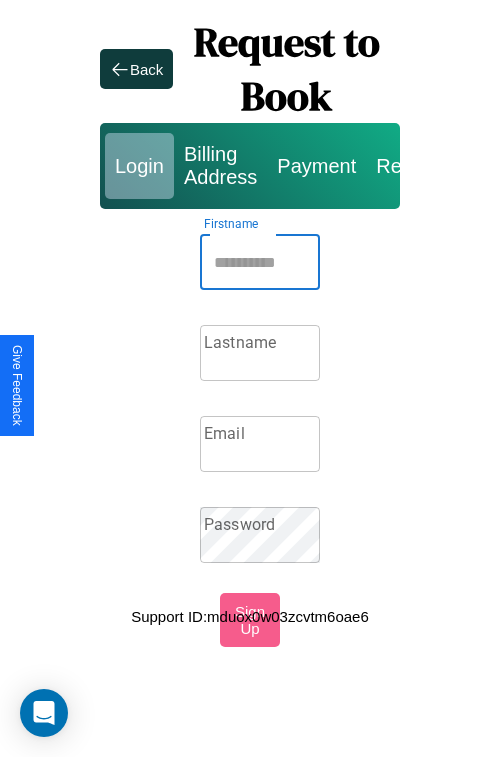 click on "Firstname" at bounding box center [260, 262] 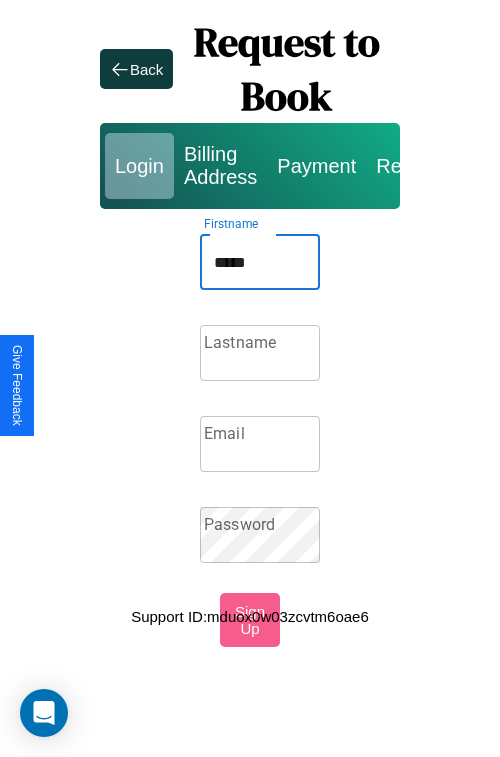 type on "*****" 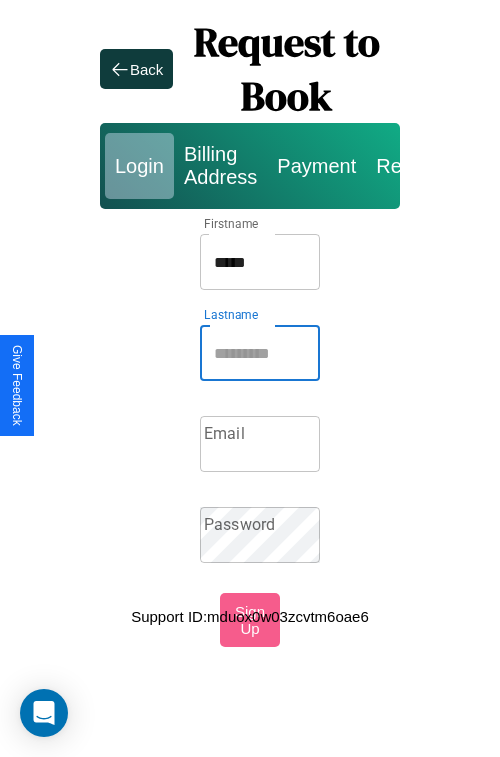 click on "Lastname" at bounding box center (260, 353) 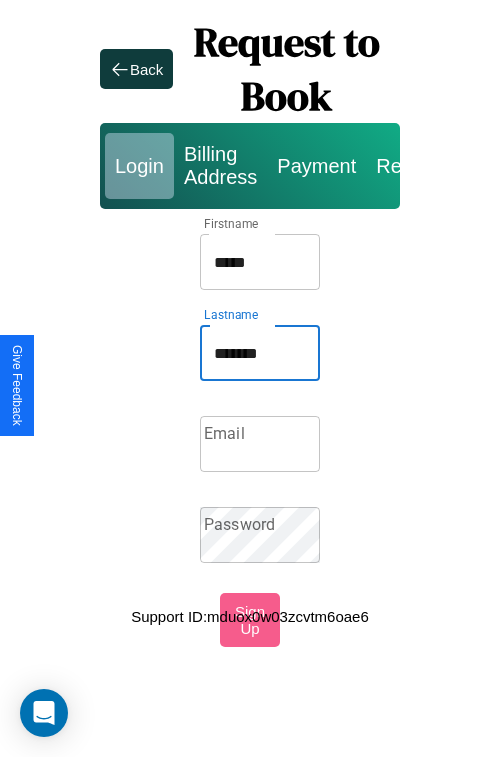 type on "*******" 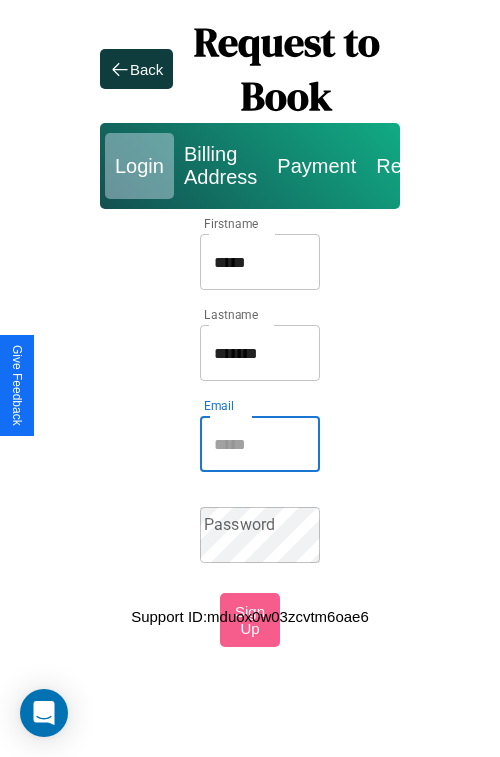 click on "Email" at bounding box center (260, 444) 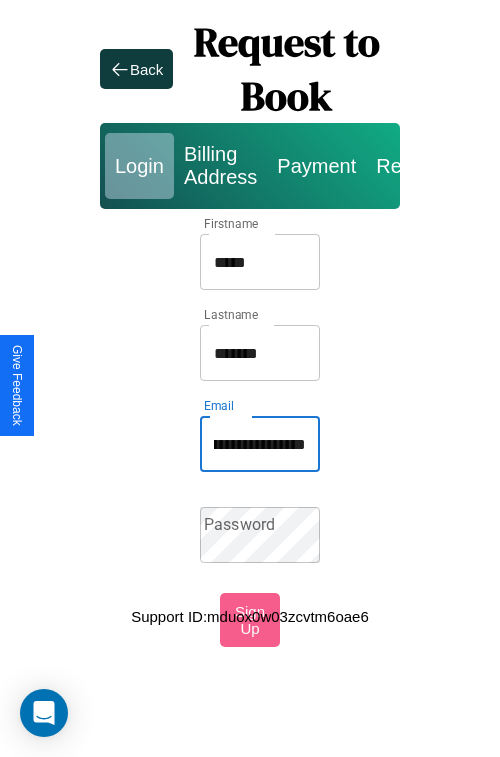 scroll, scrollTop: 0, scrollLeft: 110, axis: horizontal 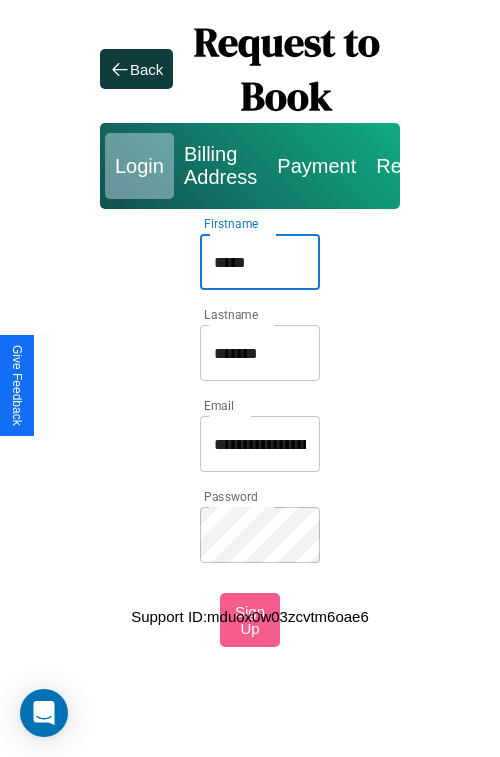 click on "*****" at bounding box center [260, 262] 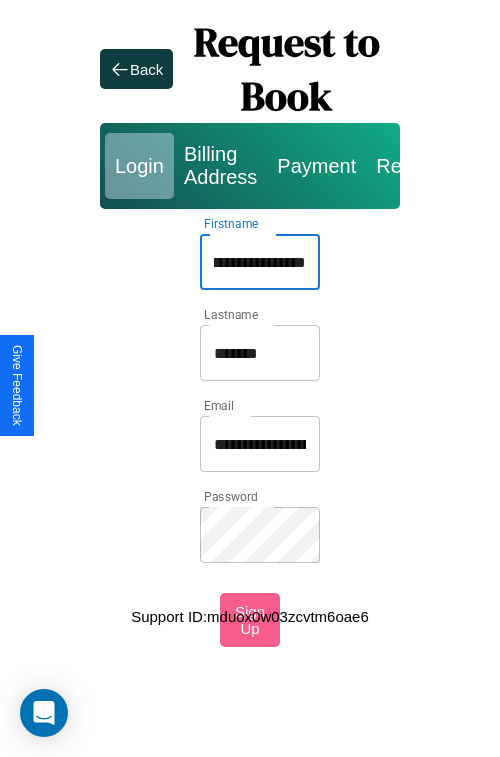 scroll, scrollTop: 0, scrollLeft: 44, axis: horizontal 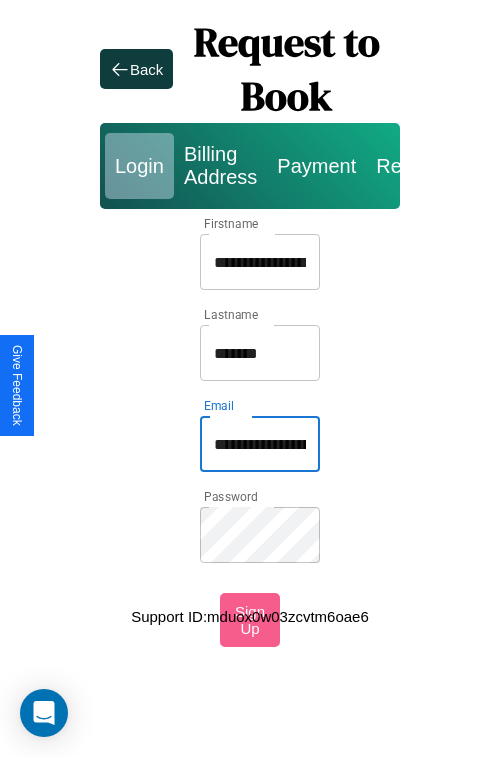 click on "**********" at bounding box center (260, 444) 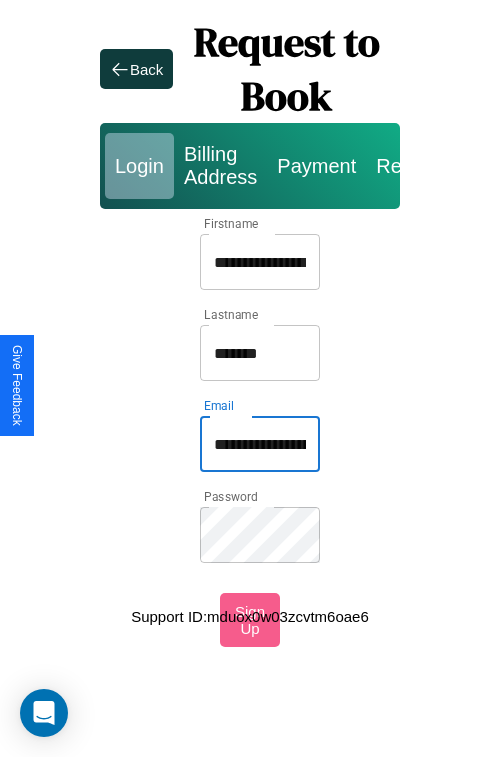 type on "**********" 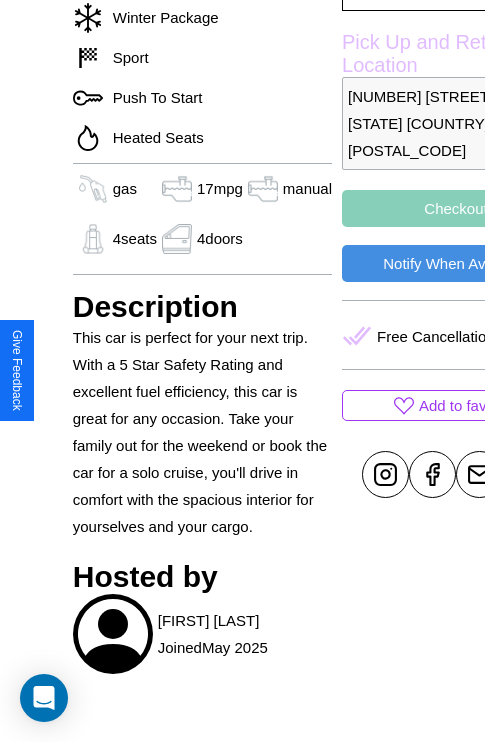 scroll, scrollTop: 1093, scrollLeft: 0, axis: vertical 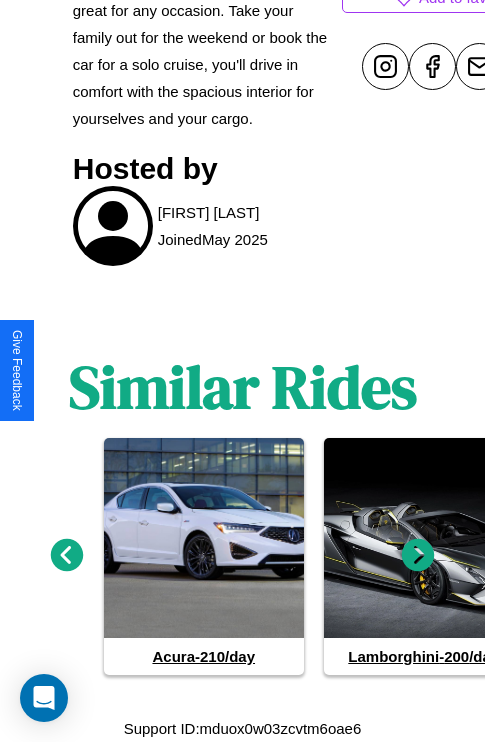click 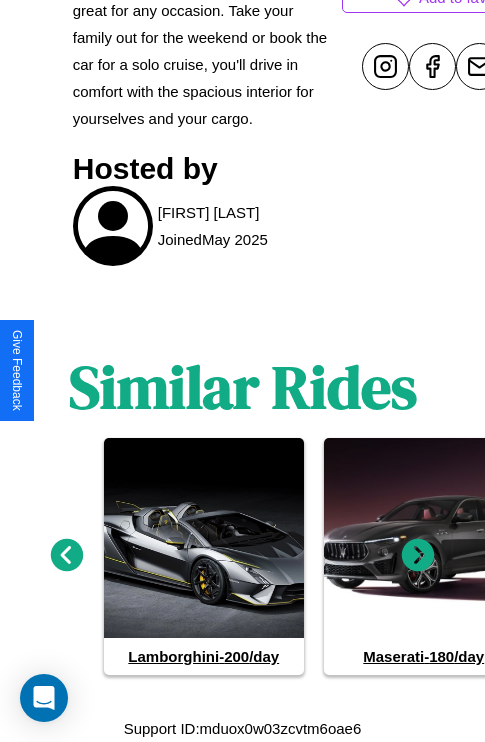 click 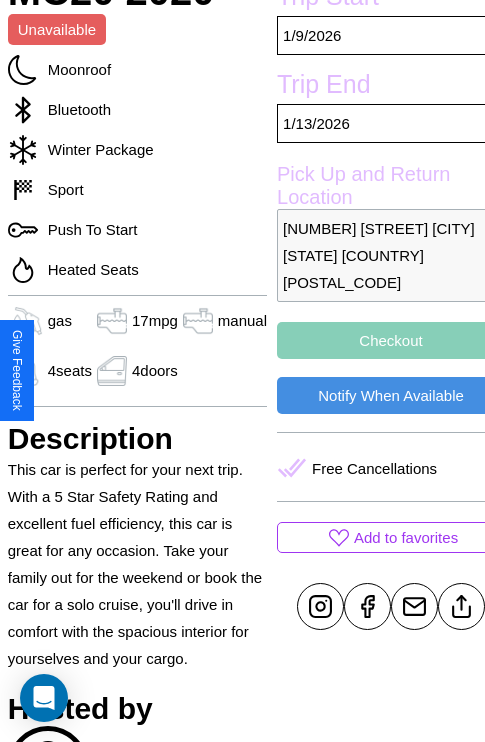 scroll, scrollTop: 523, scrollLeft: 68, axis: both 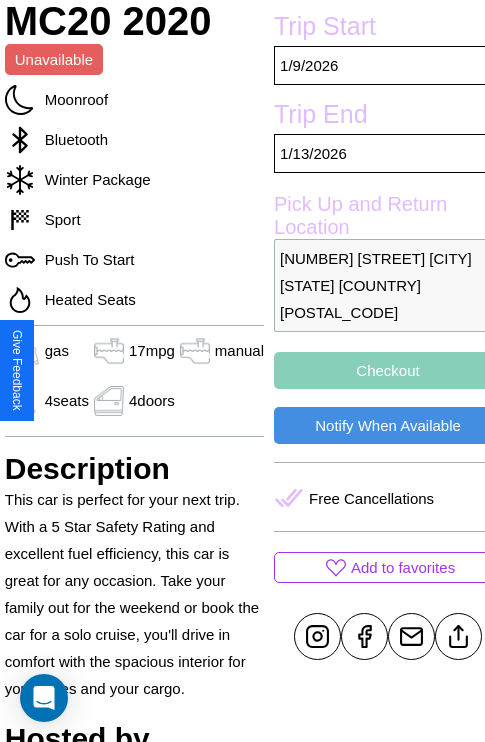 click on "Checkout" at bounding box center (388, 370) 